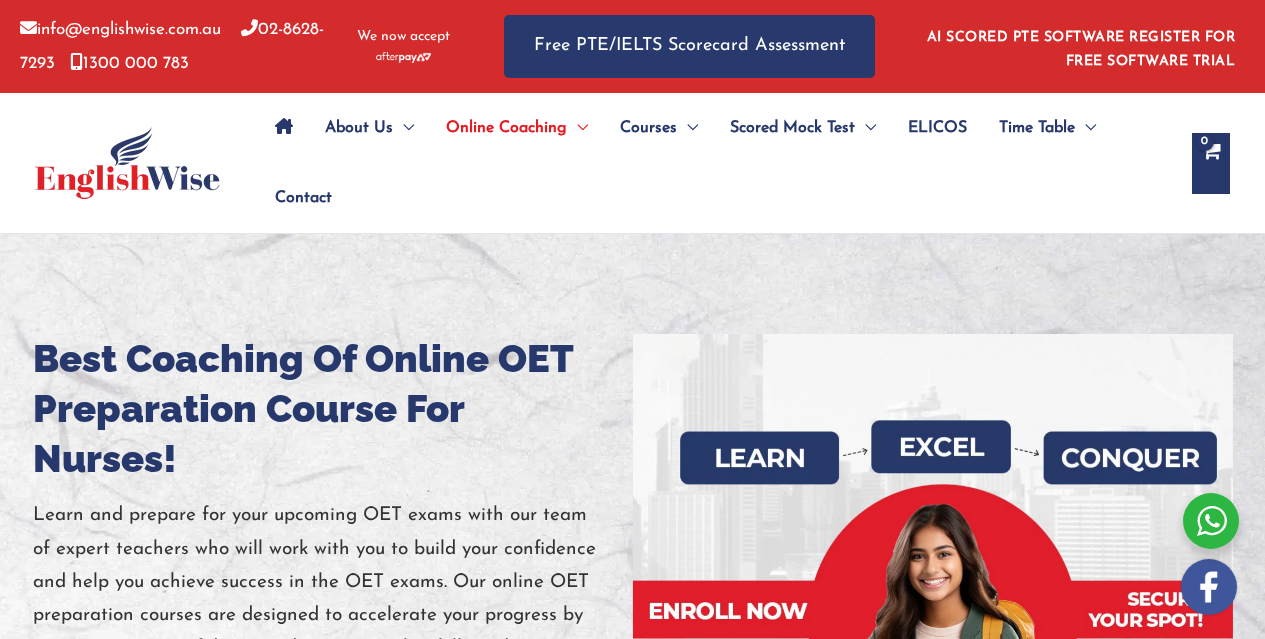 scroll, scrollTop: 0, scrollLeft: 0, axis: both 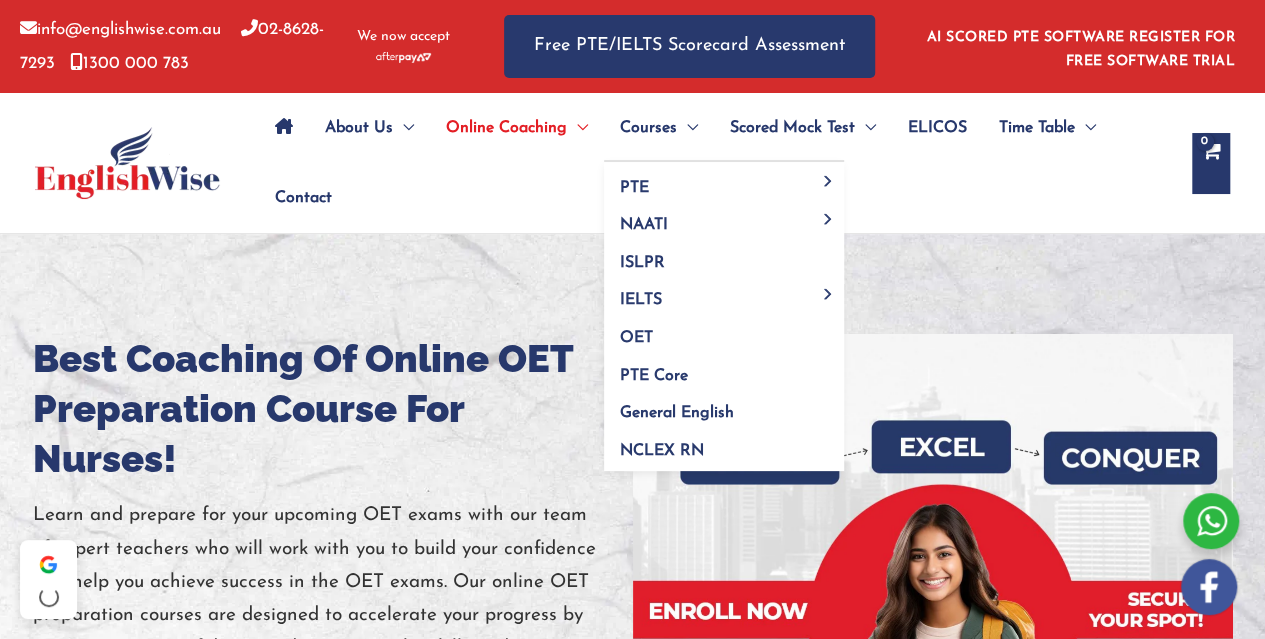 click at bounding box center (687, 128) 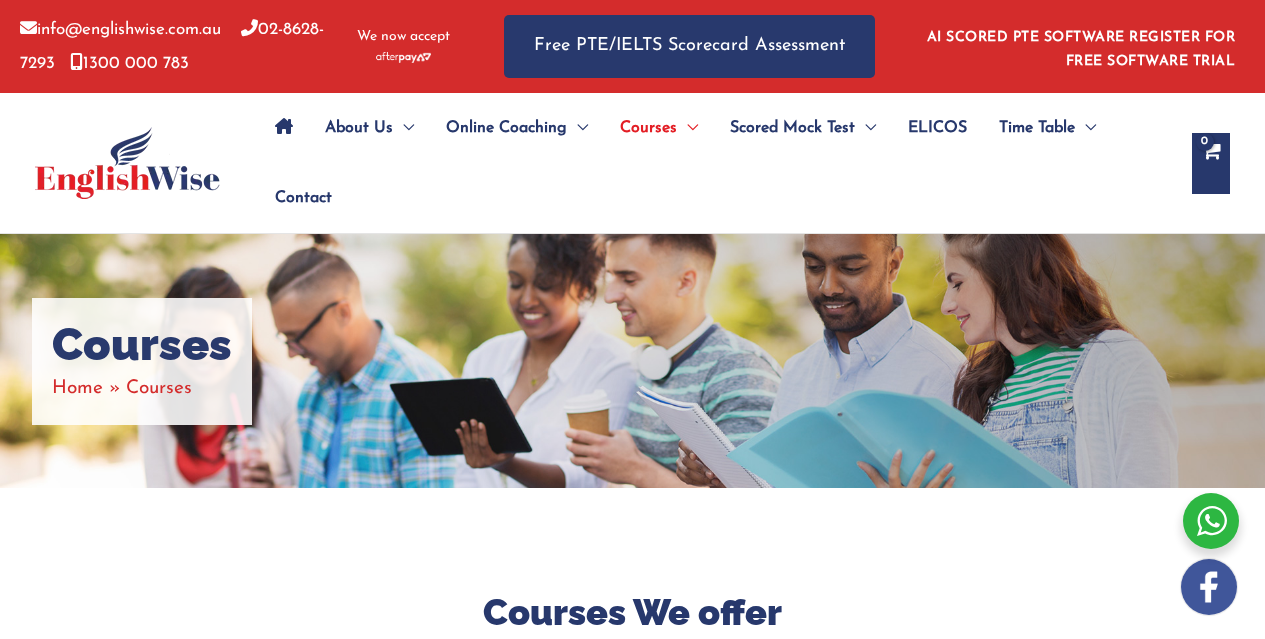 scroll, scrollTop: 0, scrollLeft: 0, axis: both 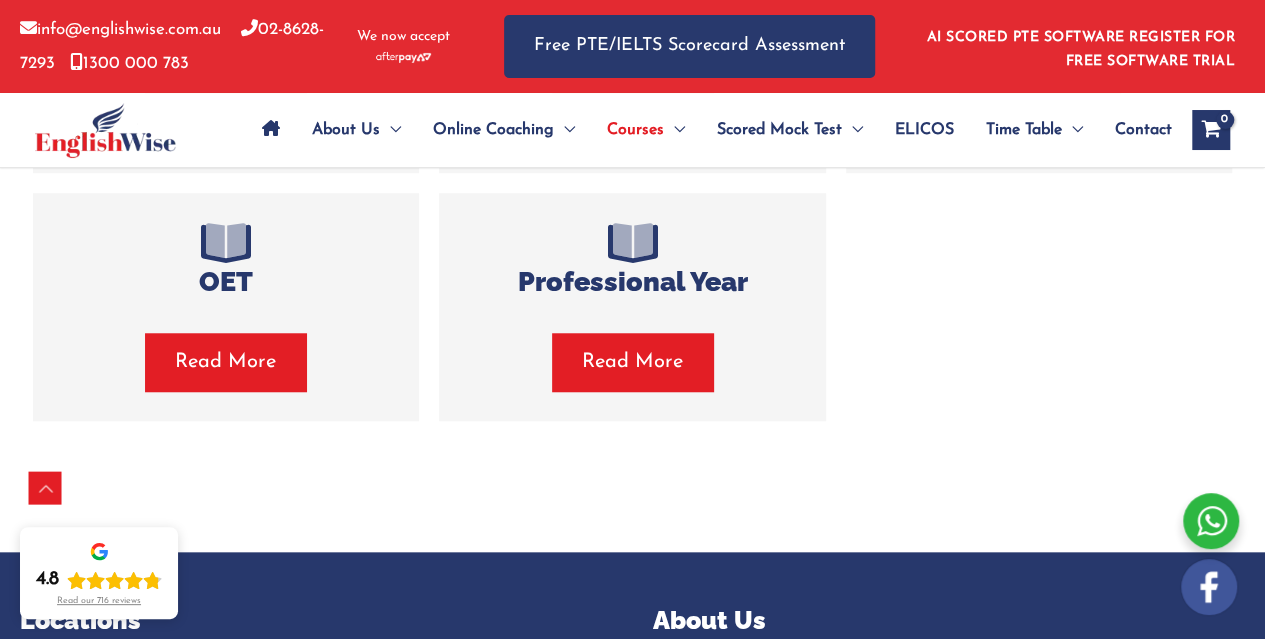 click at bounding box center (225, 362) 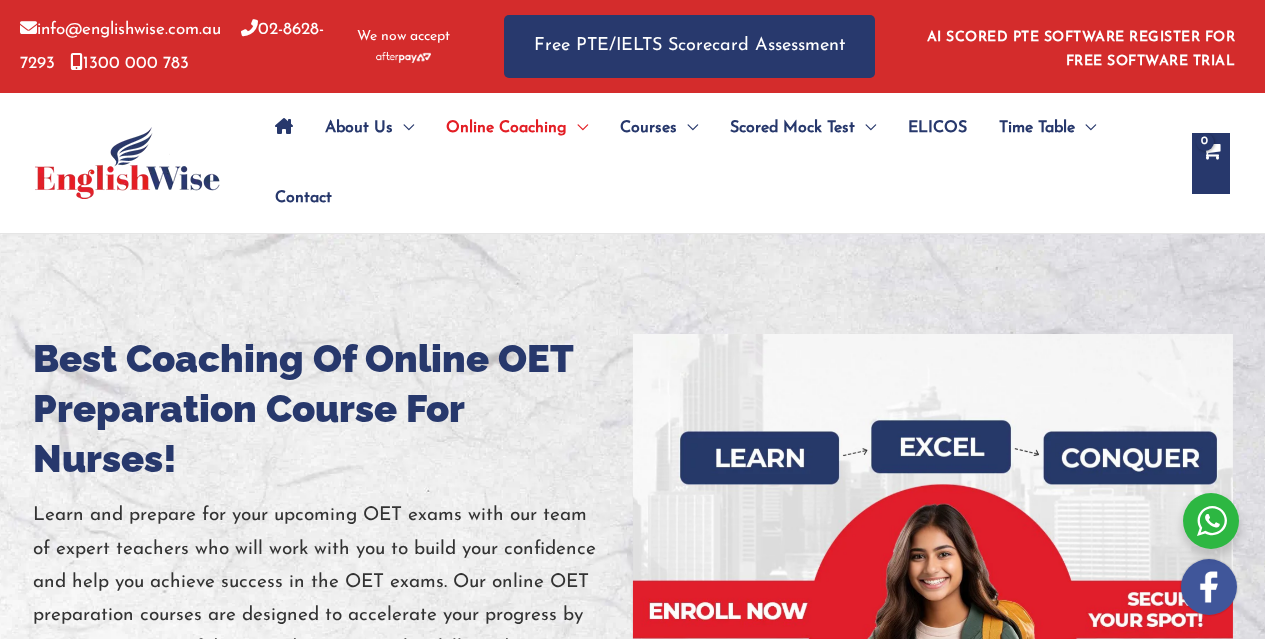 scroll, scrollTop: 0, scrollLeft: 0, axis: both 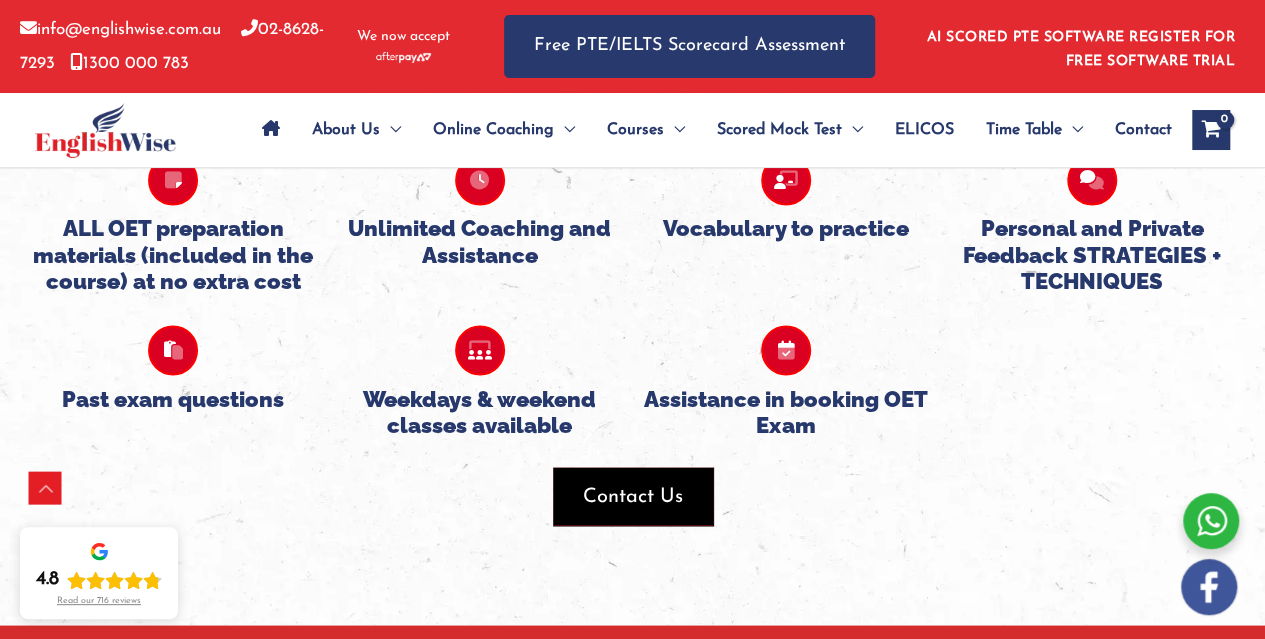 click on "Contact Us" at bounding box center (633, 496) 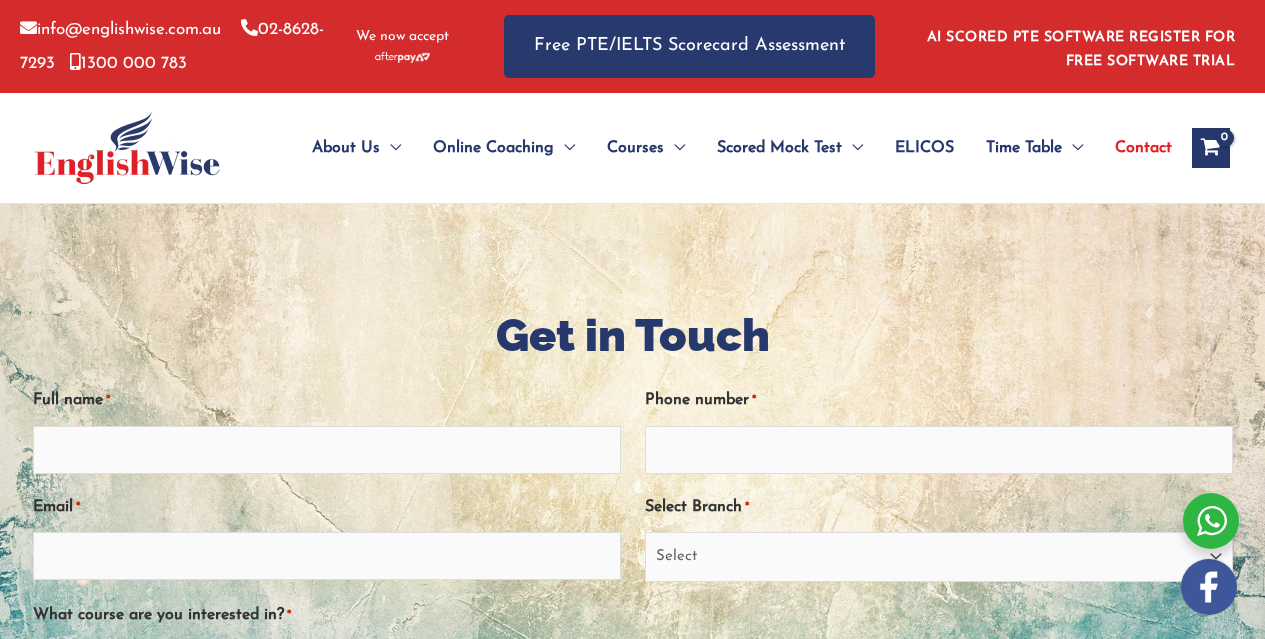scroll, scrollTop: 0, scrollLeft: 0, axis: both 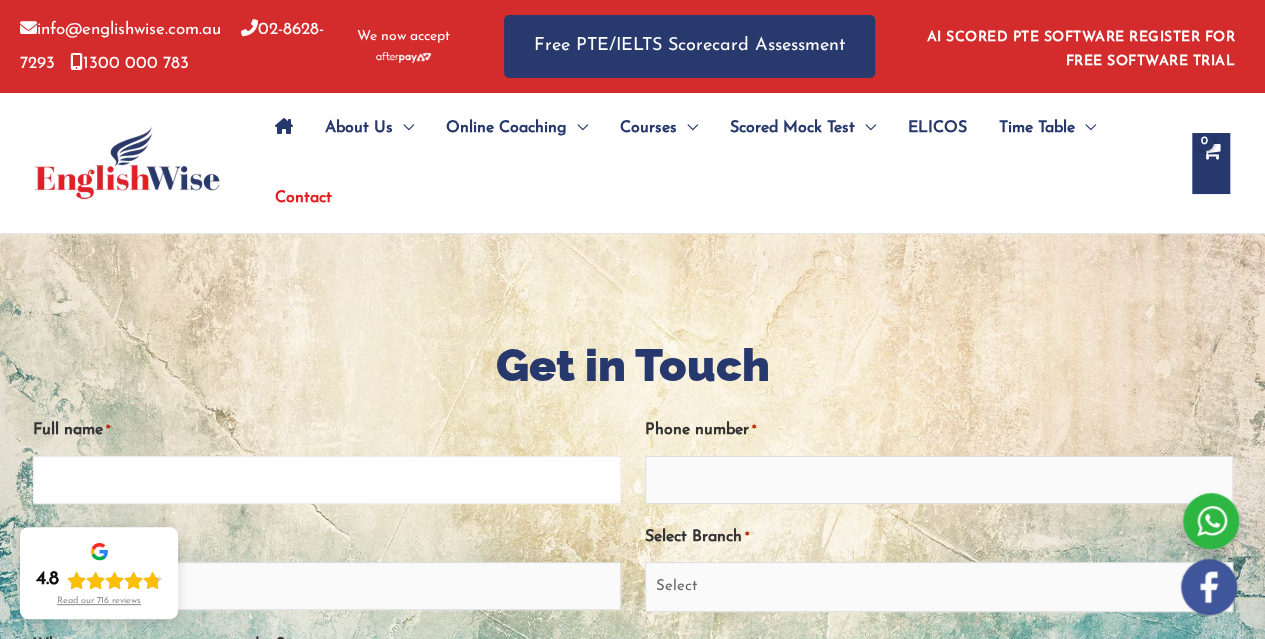 click on "Full name *" at bounding box center (327, 480) 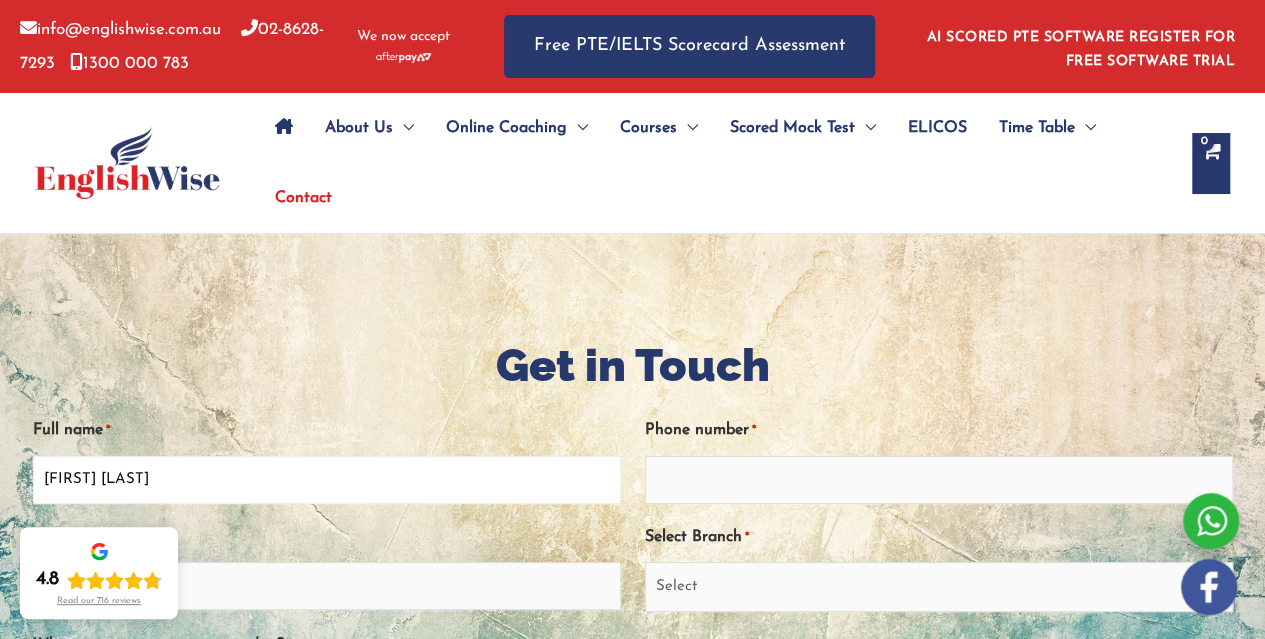 type on "[FIRST] [LAST]" 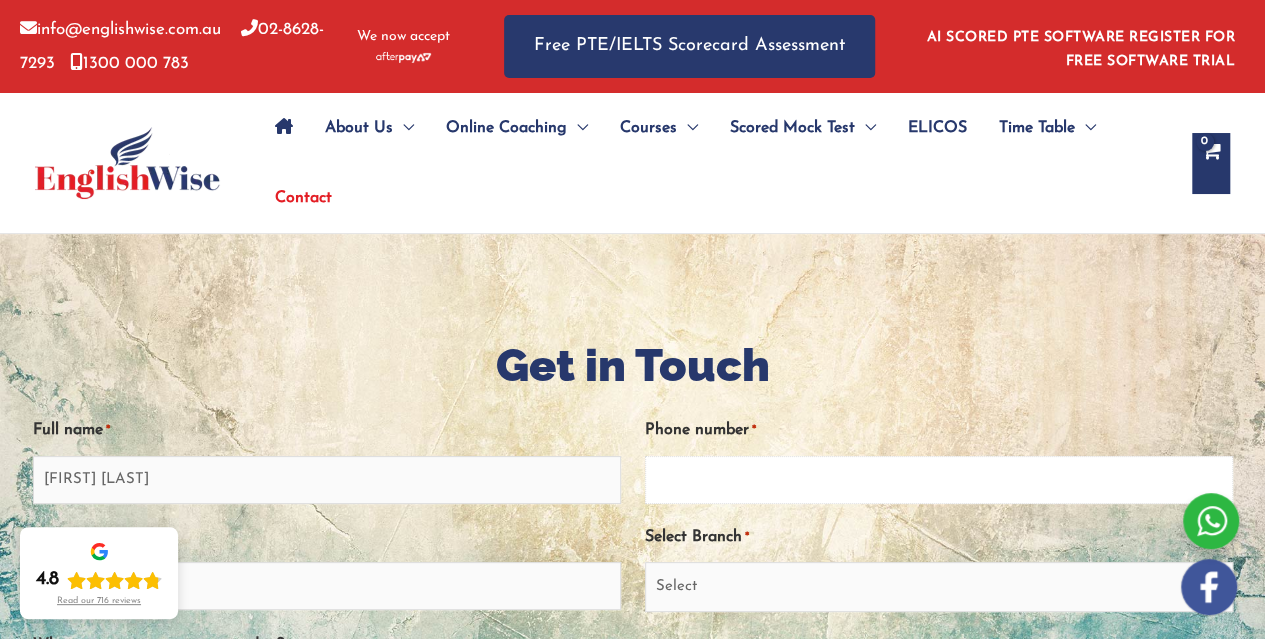 click on "Phone number *" at bounding box center [939, 480] 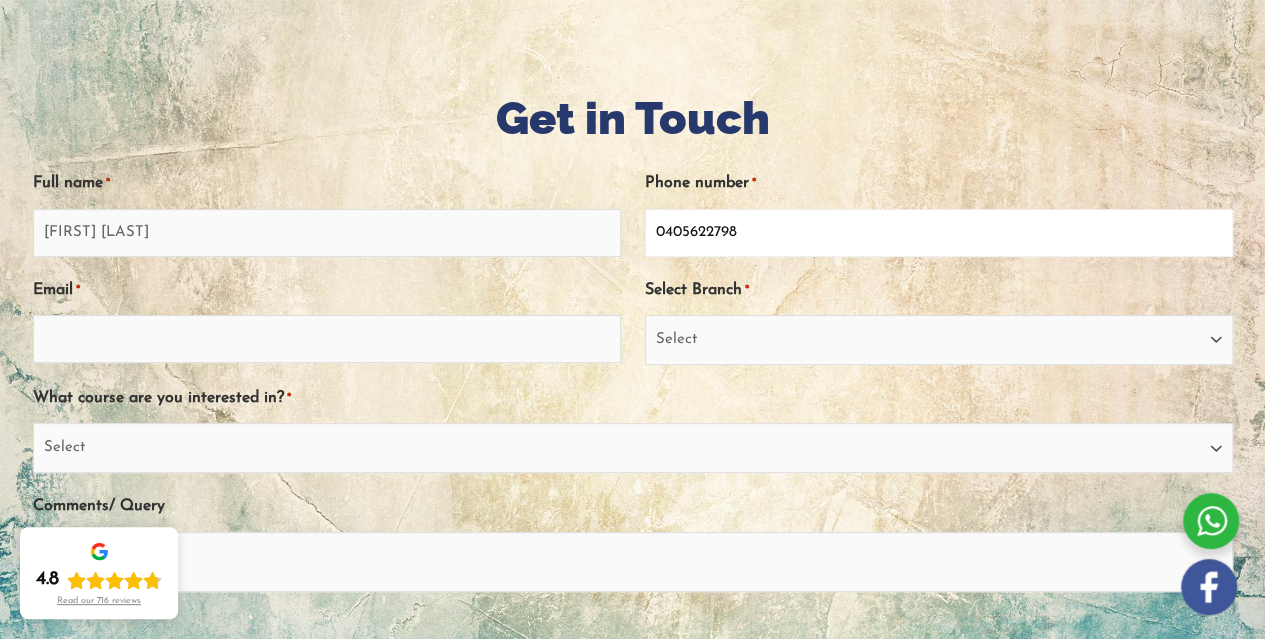 scroll, scrollTop: 302, scrollLeft: 0, axis: vertical 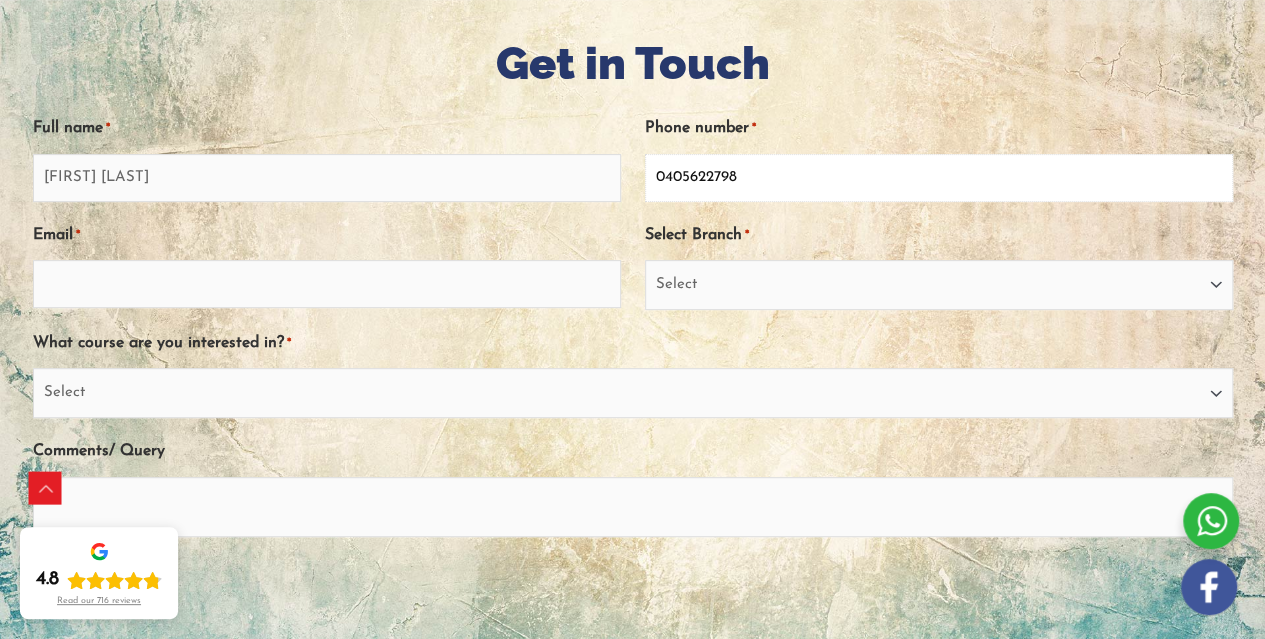 type on "0405622798" 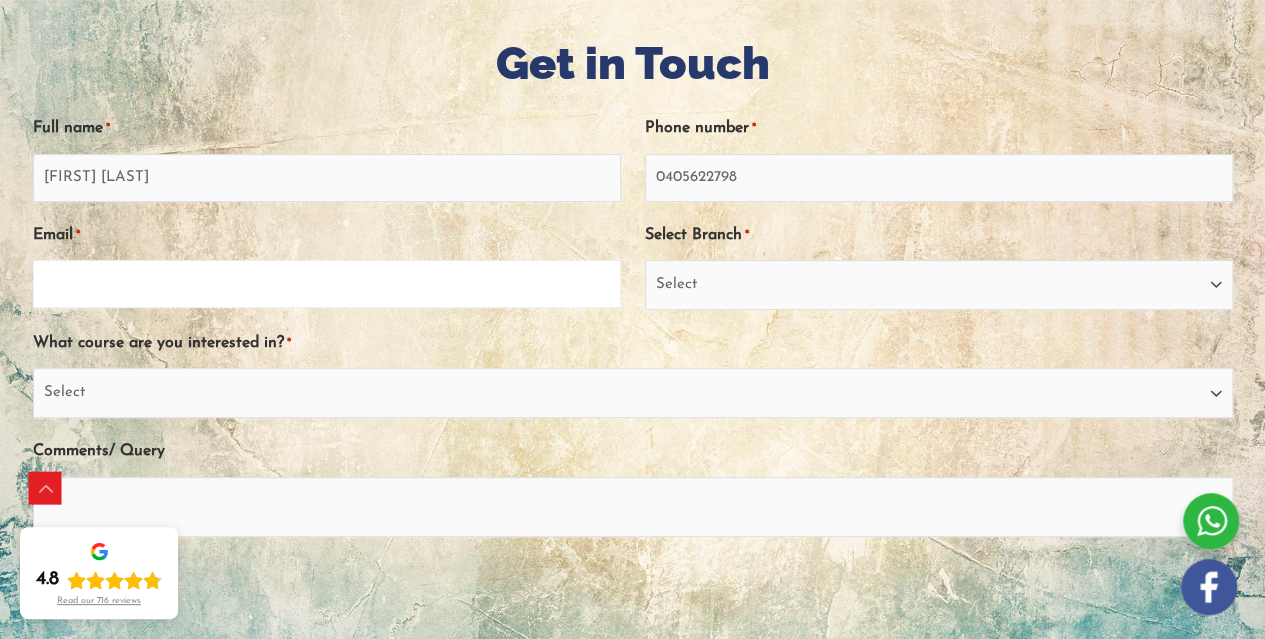 click on "Email *" at bounding box center (327, 284) 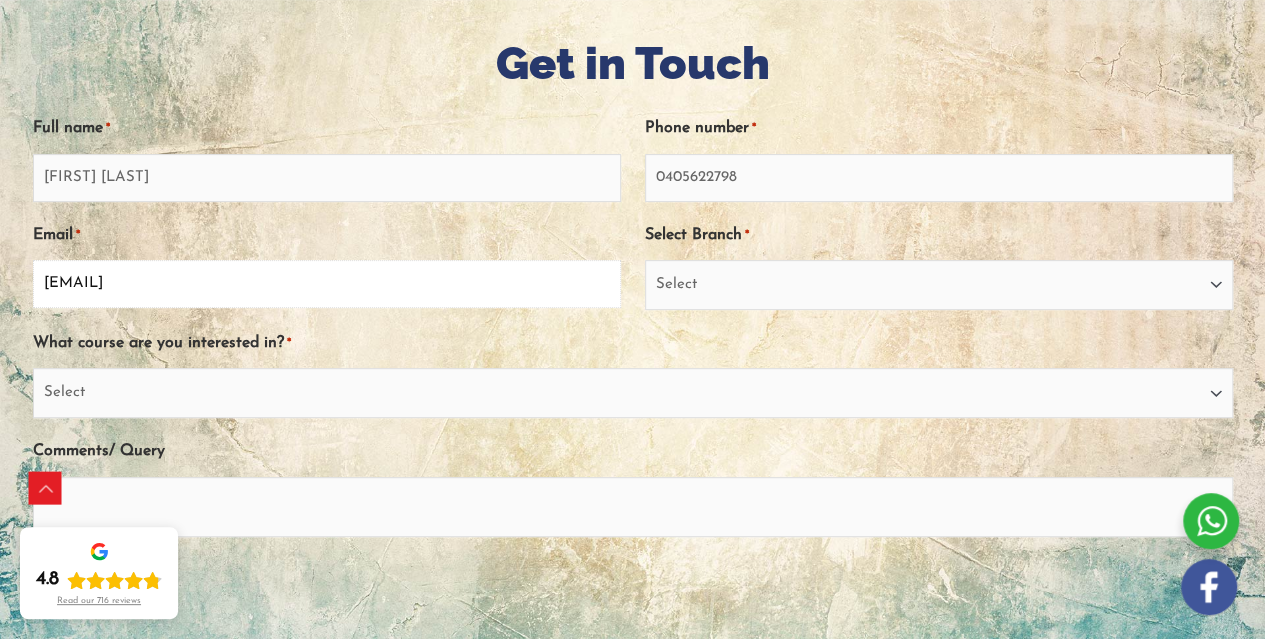 type on "[EMAIL]" 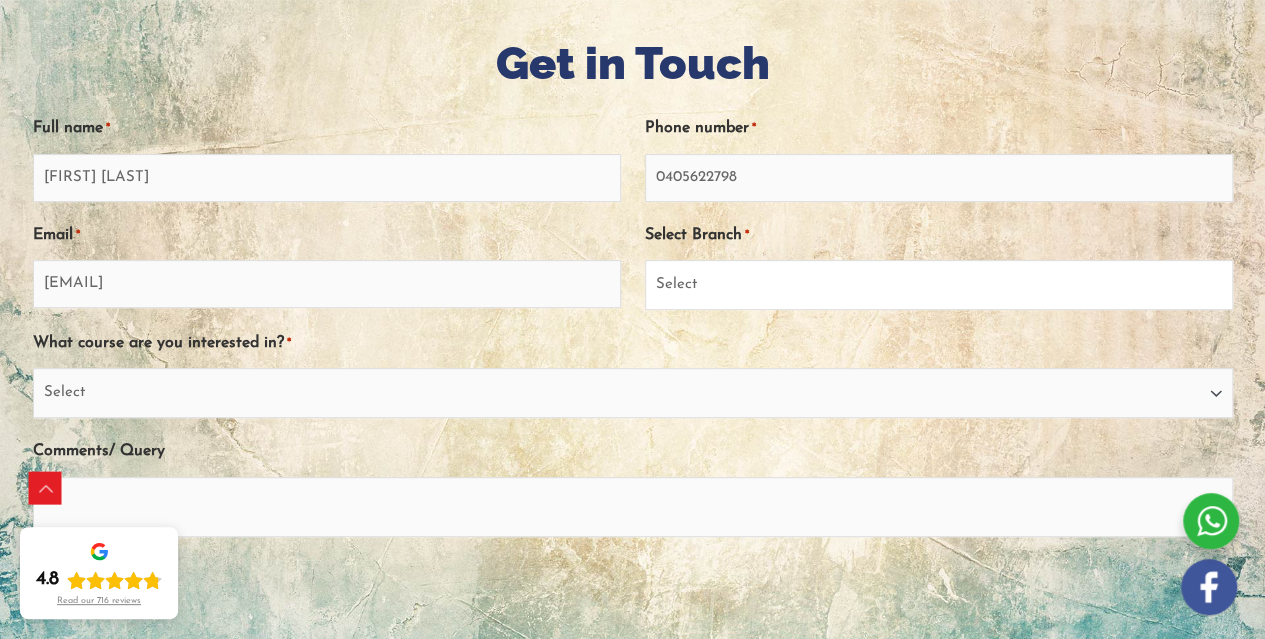 click on "Select Sydney City Center Sydney Parramatta EnglishWise Global Brisbane Gold Coast Australian Capital Territory/Canberra South Australia Victoria Tasmania Northern Territory Western Australia Outside Australia" at bounding box center (939, 285) 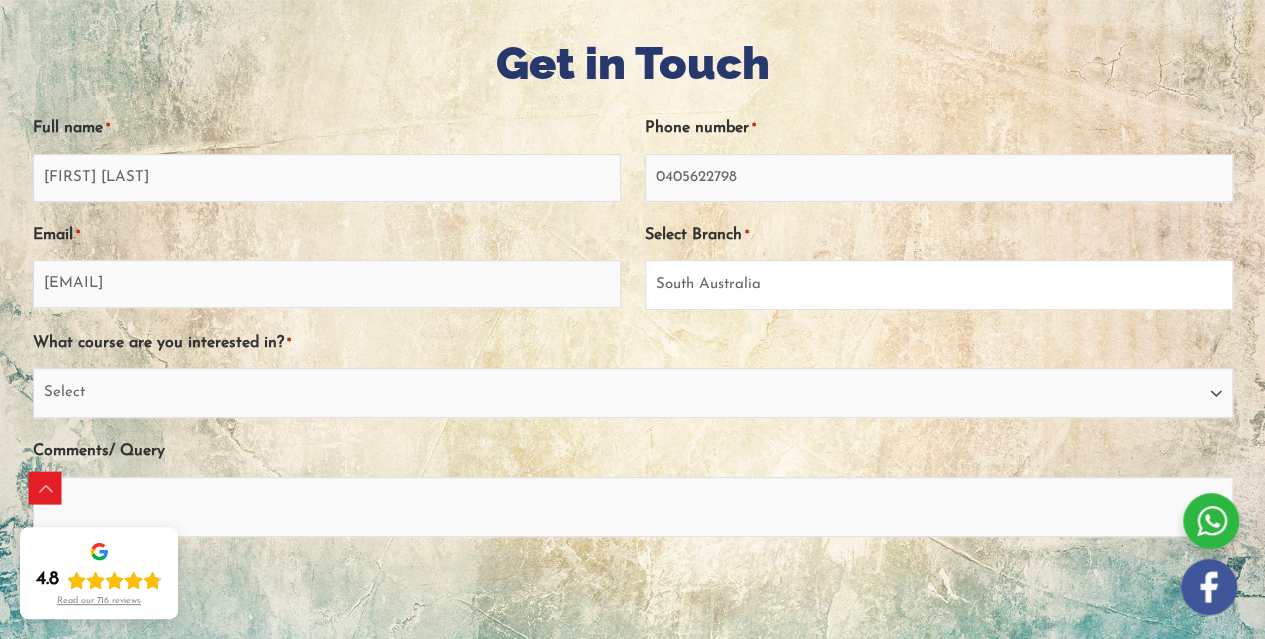 click on "Select Sydney City Center Sydney Parramatta EnglishWise Global Brisbane Gold Coast Australian Capital Territory/Canberra South Australia Victoria Tasmania Northern Territory Western Australia Outside Australia" at bounding box center [939, 285] 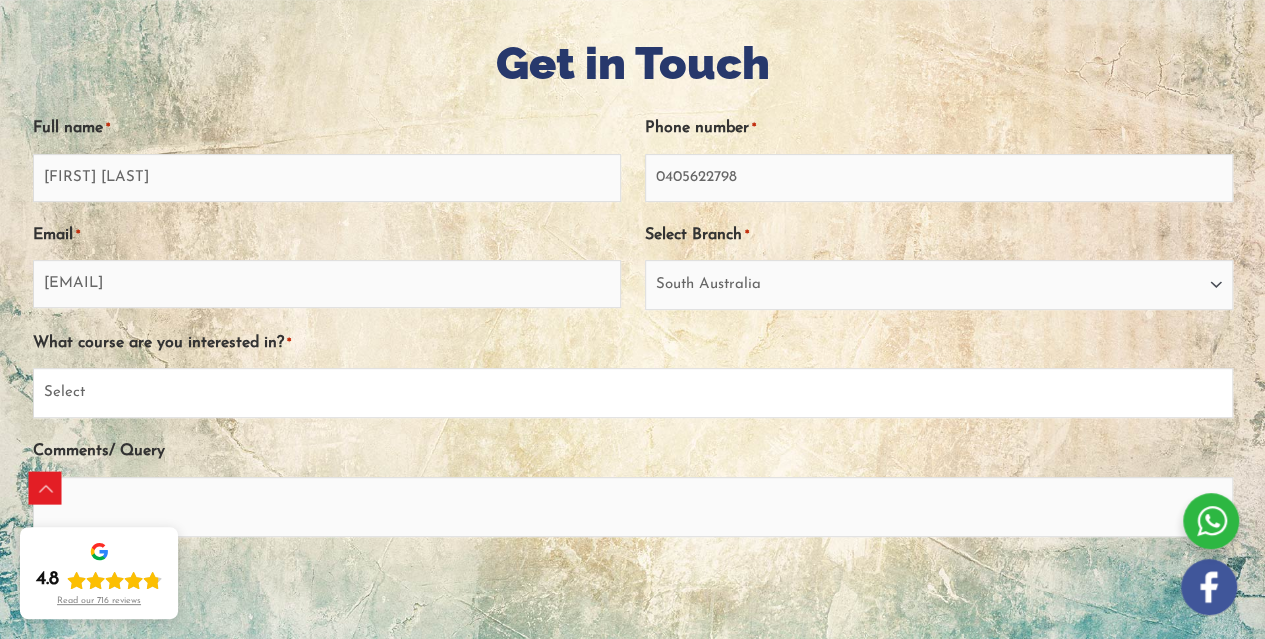 click on "Select PTE NAATI IELTS OET General English" at bounding box center (633, 393) 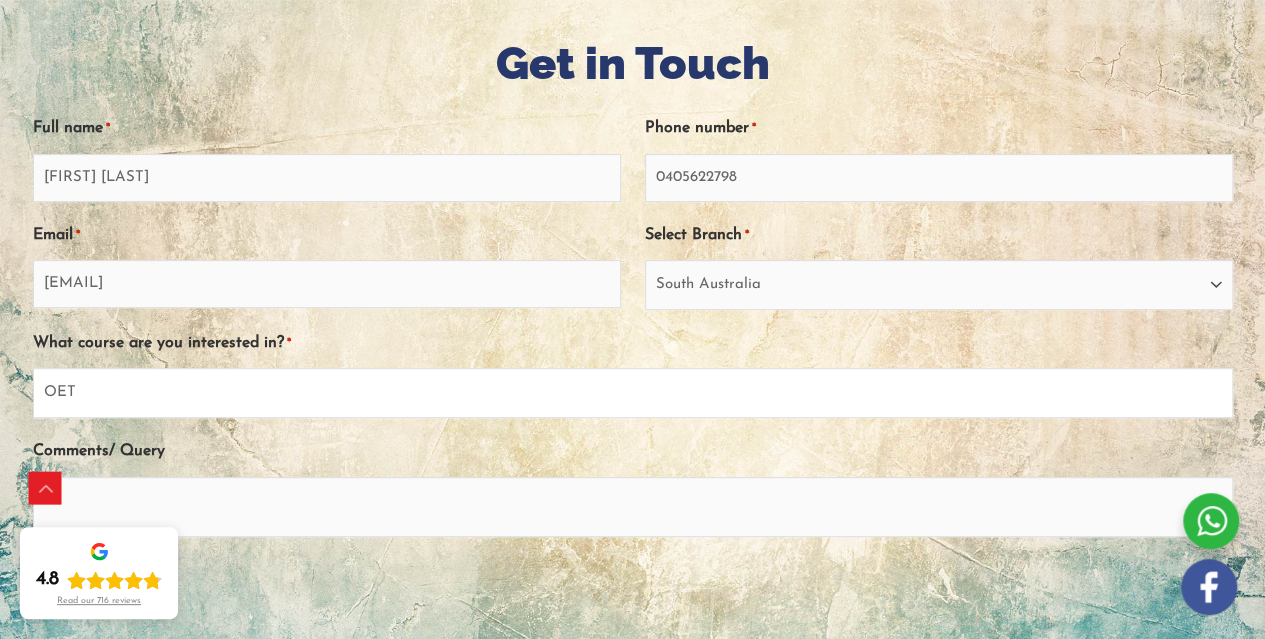 click on "Select PTE NAATI IELTS OET General English" at bounding box center [633, 393] 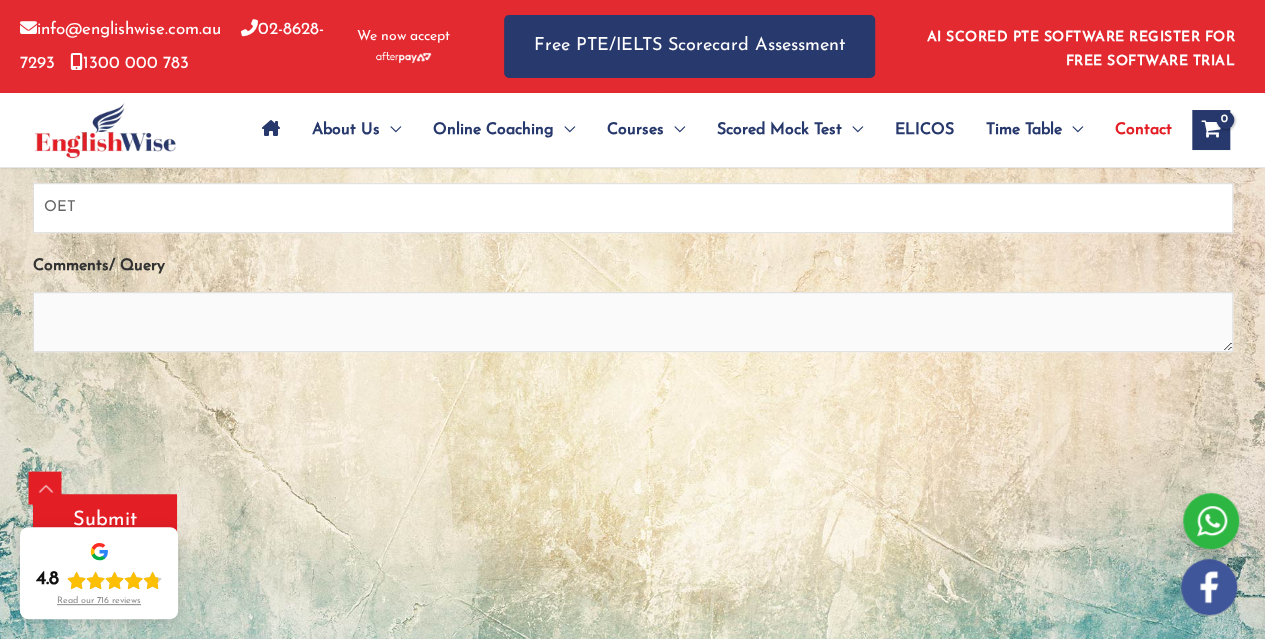 scroll, scrollTop: 494, scrollLeft: 0, axis: vertical 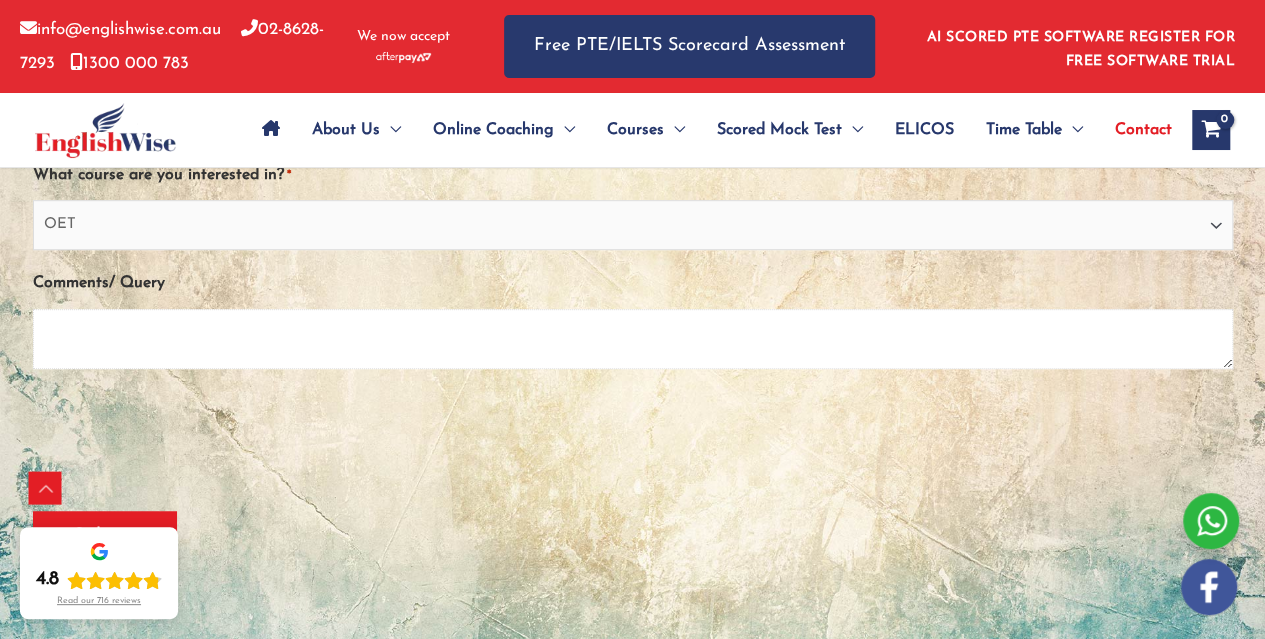 click on "Comments/ Query" at bounding box center [633, 339] 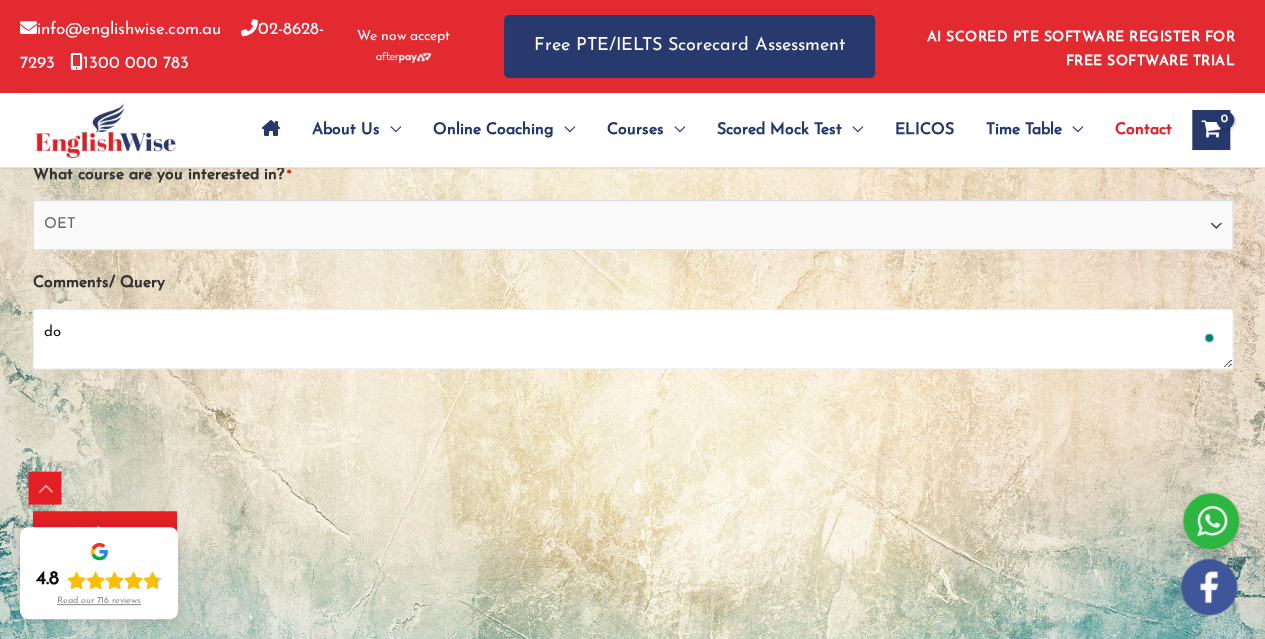 type on "d" 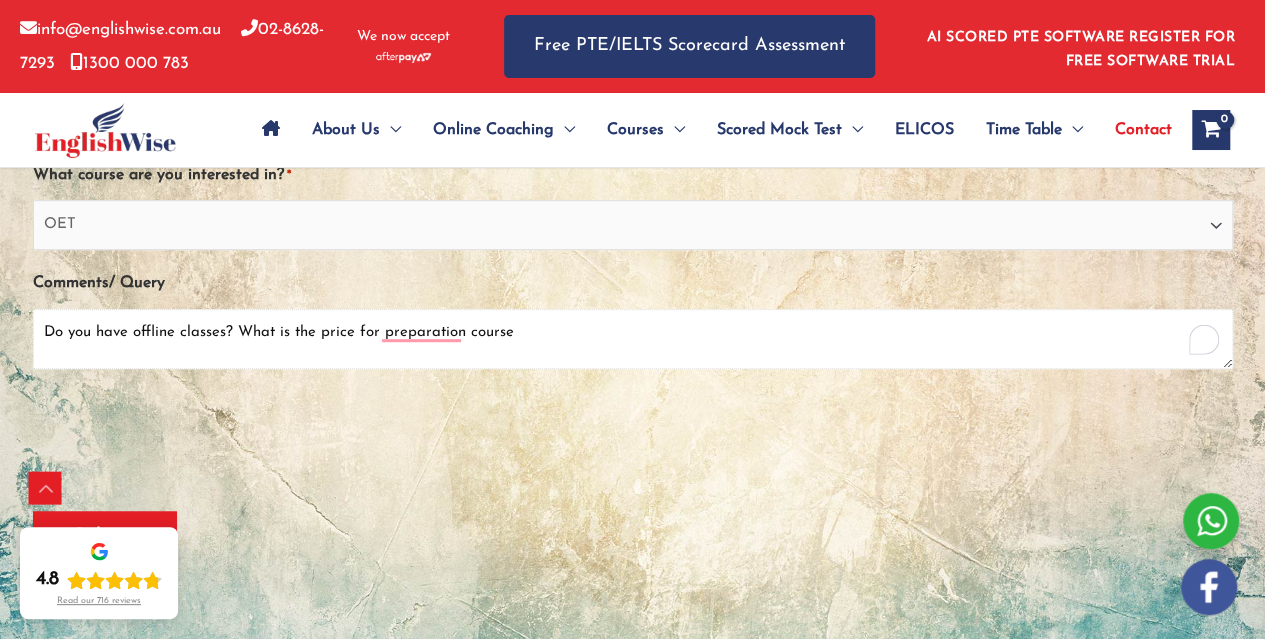 click on "Do you have offline classes? What is the price for preparation course" at bounding box center [633, 339] 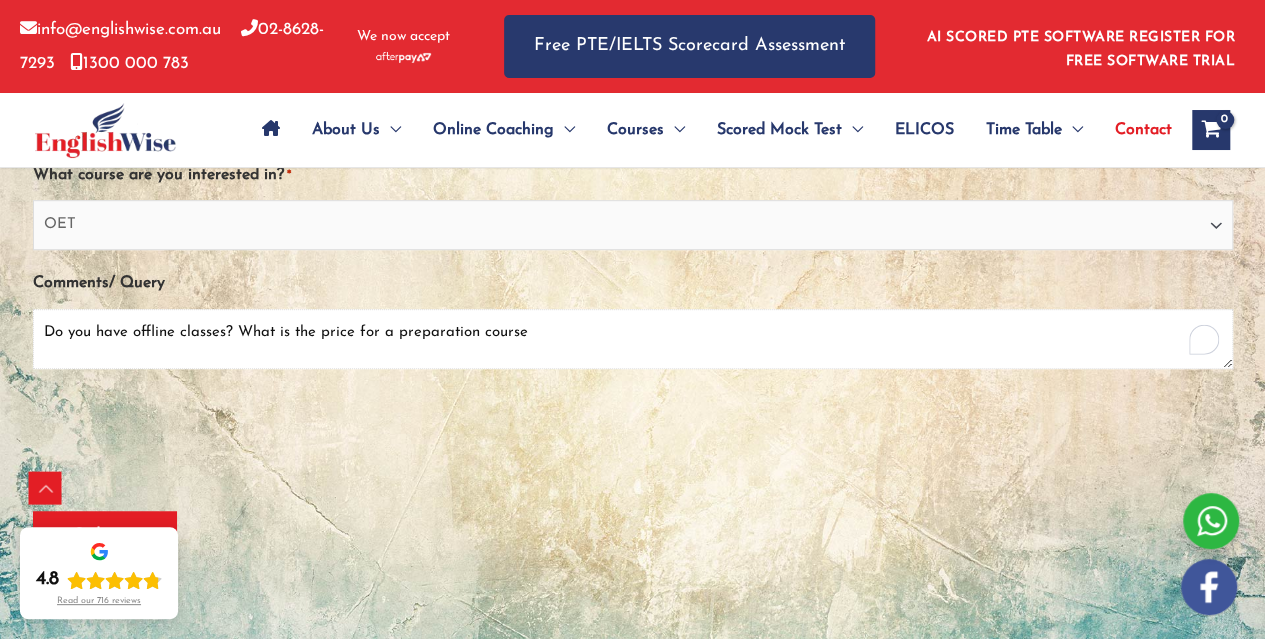 click on "Do you have offline classes? What is the price for a preparation course" at bounding box center [633, 339] 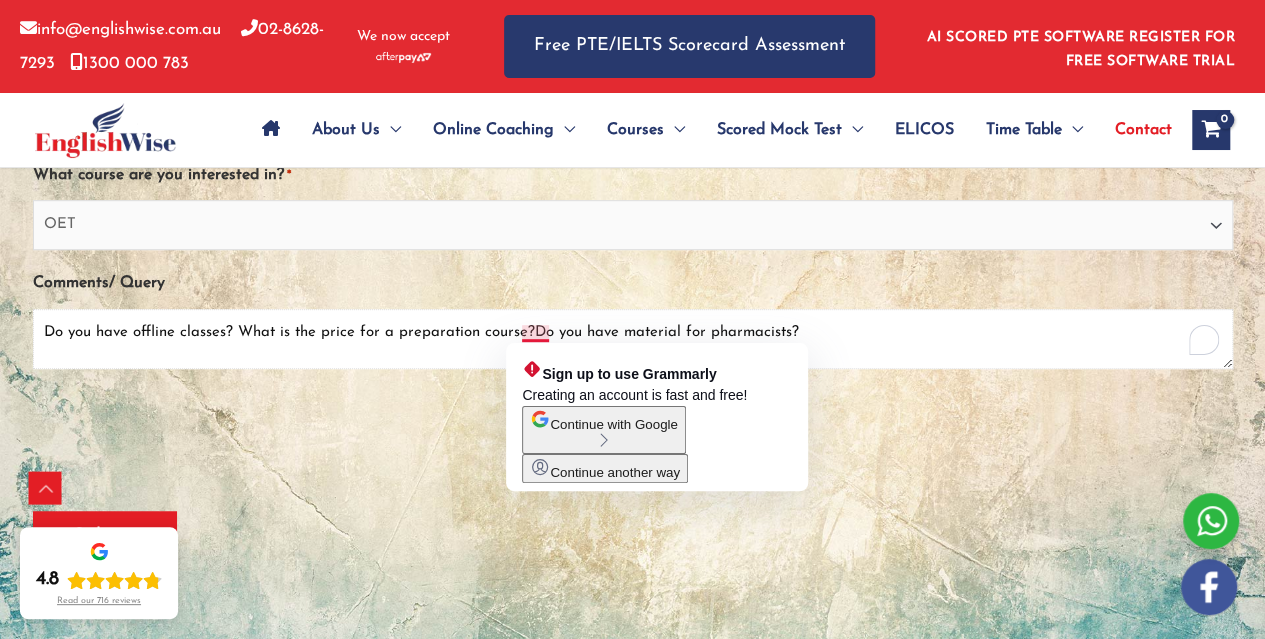 click on "Do you have offline classes? What is the price for a preparation course?Do you have material for pharmacists?" at bounding box center (633, 339) 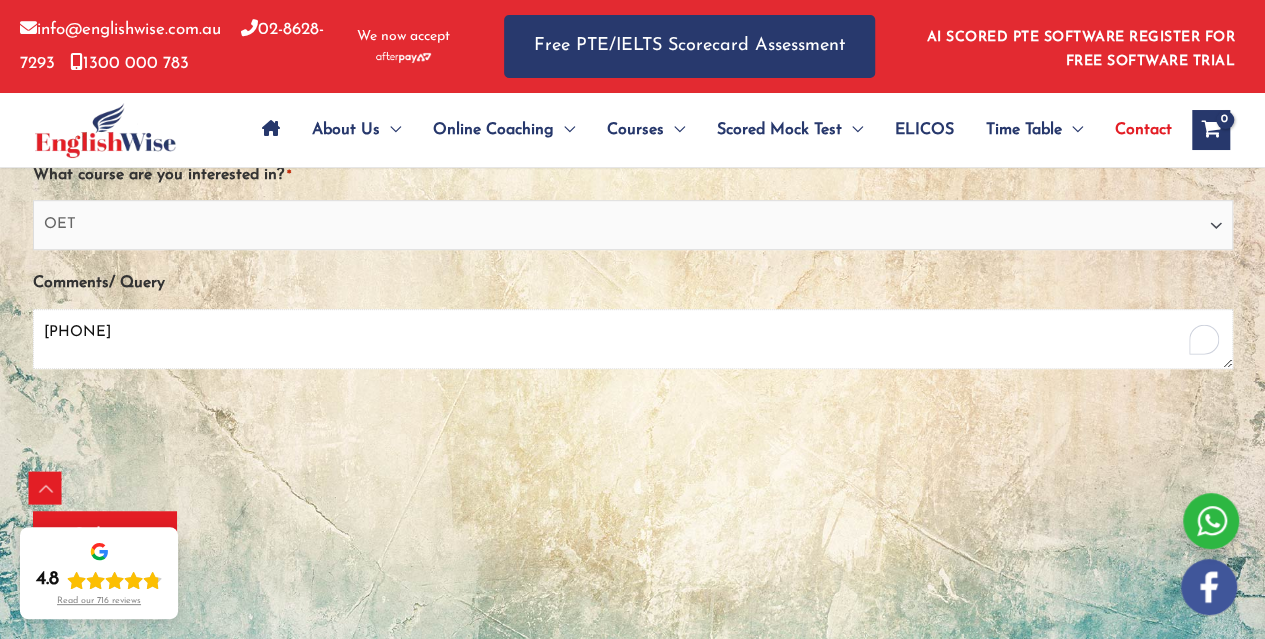 type on "[PHONE]" 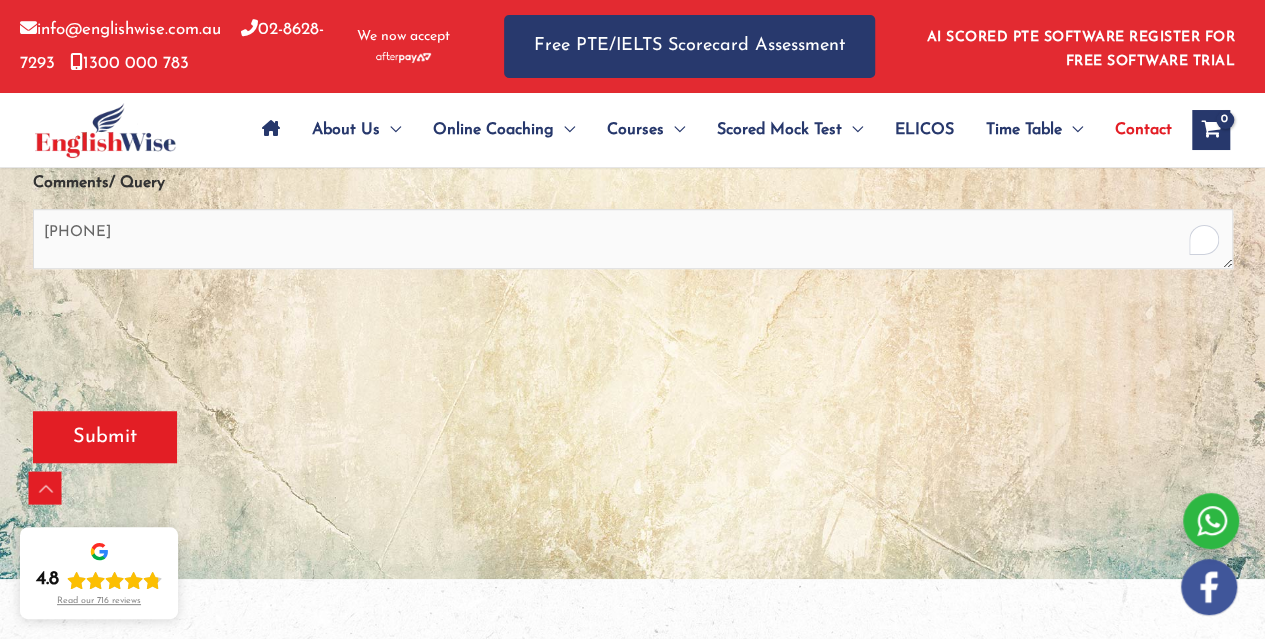 scroll, scrollTop: 550, scrollLeft: 0, axis: vertical 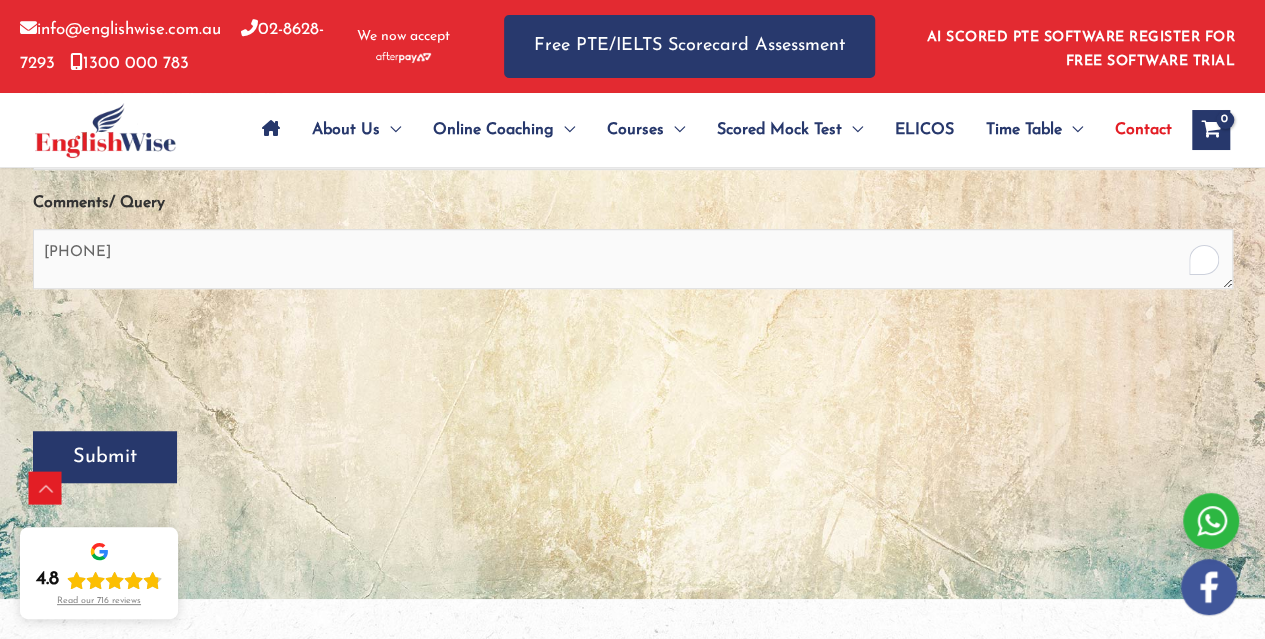 click on "Submit" at bounding box center (105, 457) 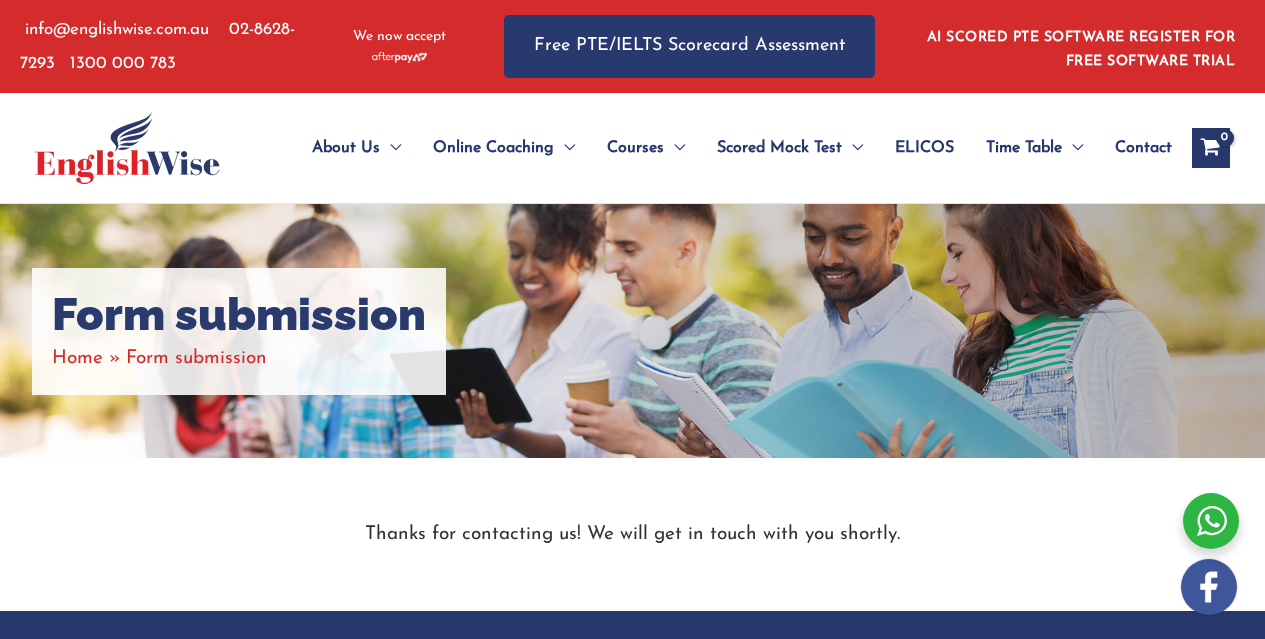scroll, scrollTop: 0, scrollLeft: 0, axis: both 